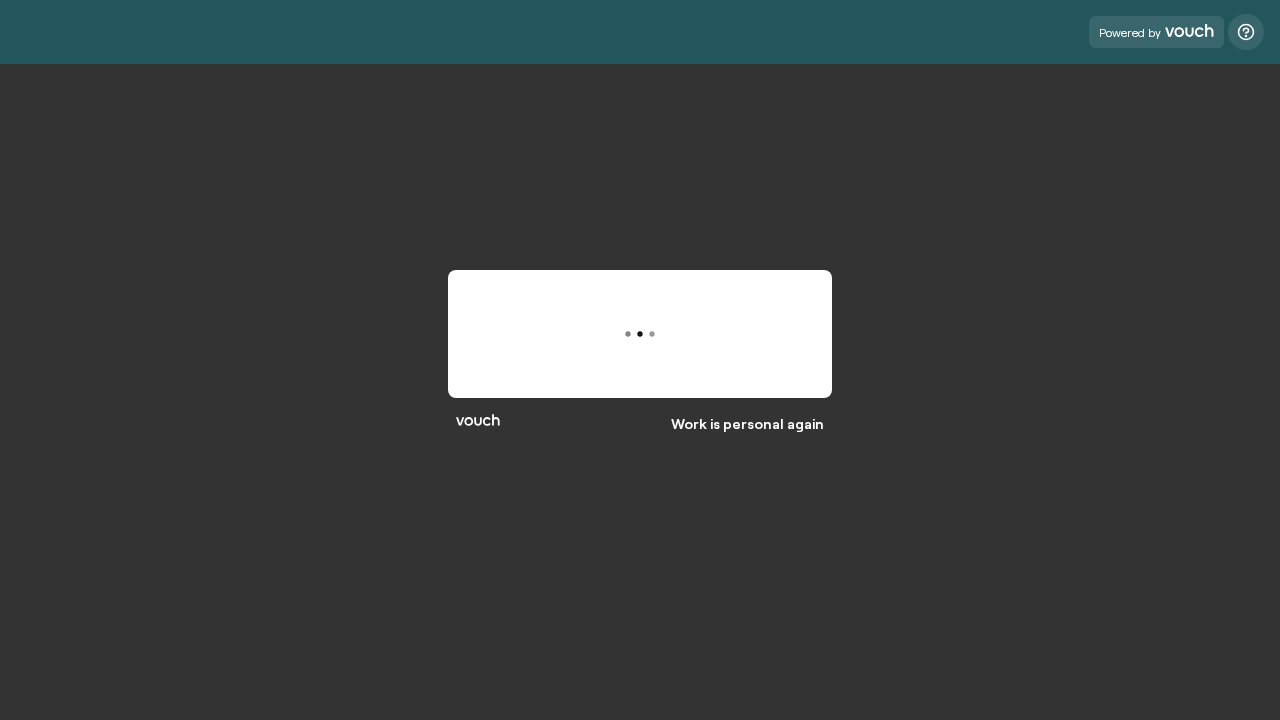 scroll, scrollTop: 0, scrollLeft: 0, axis: both 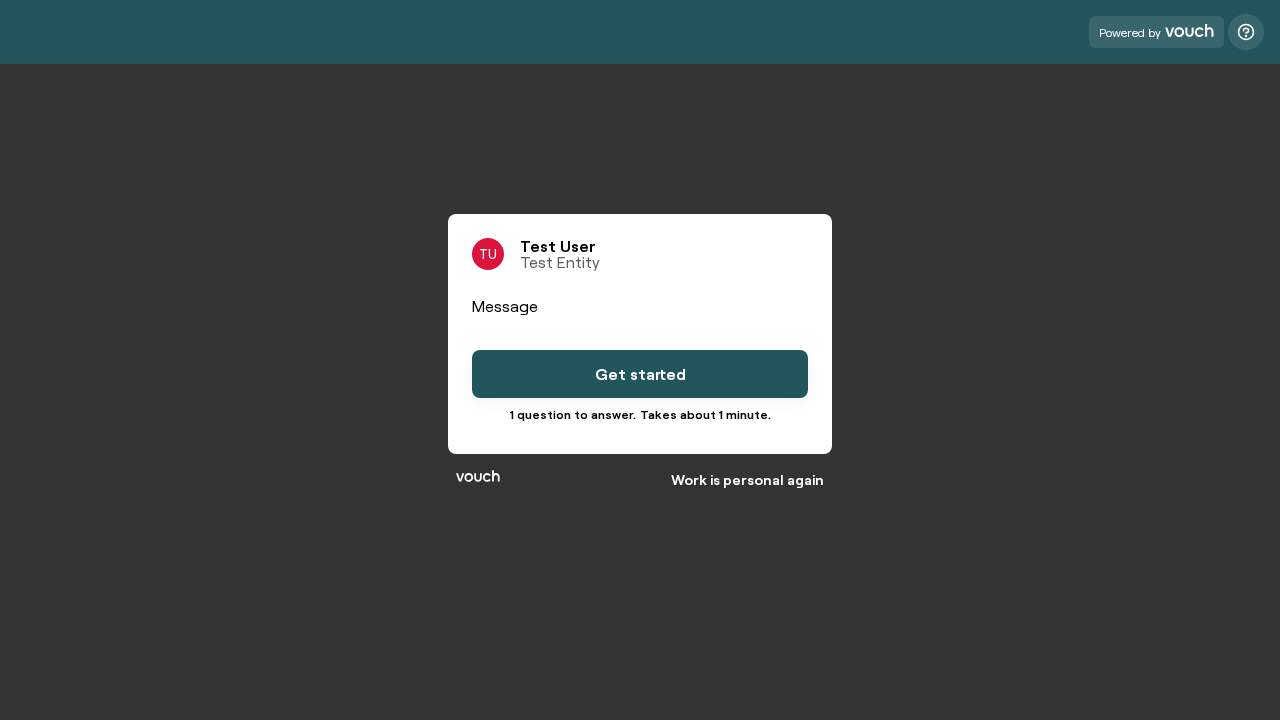 click on "Get started" at bounding box center (640, 374) 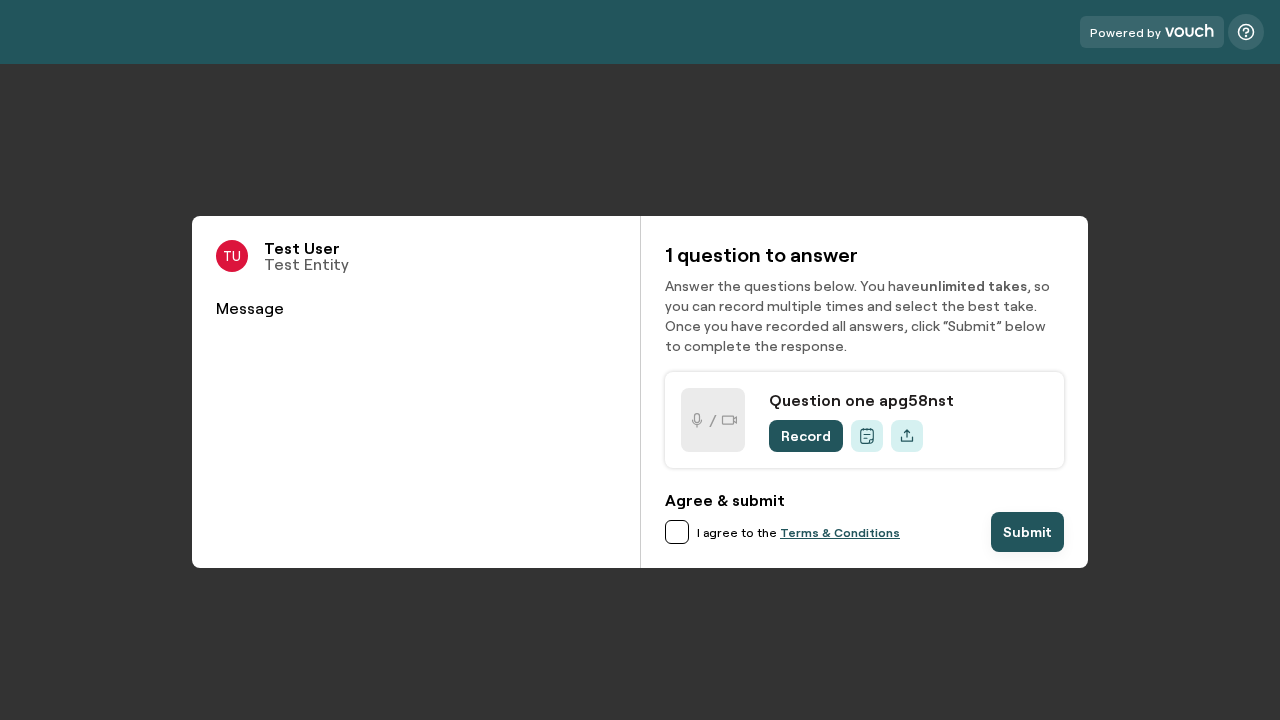 scroll, scrollTop: 0, scrollLeft: 0, axis: both 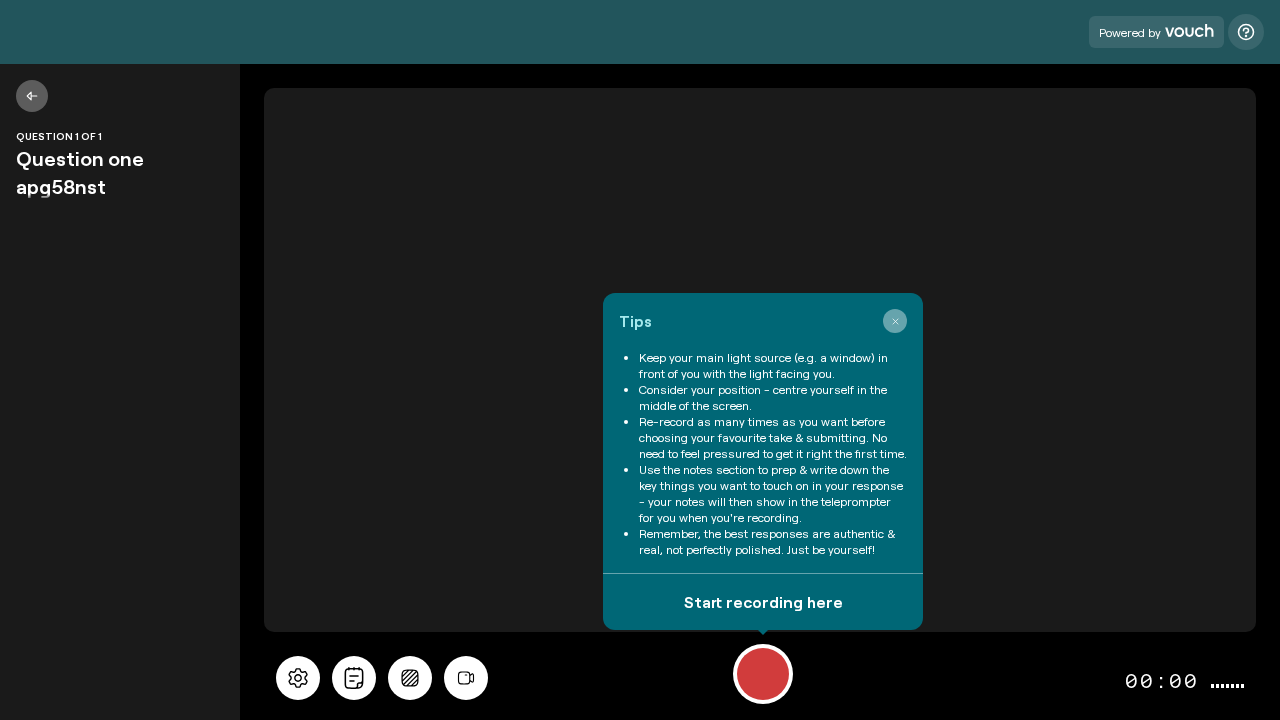 click 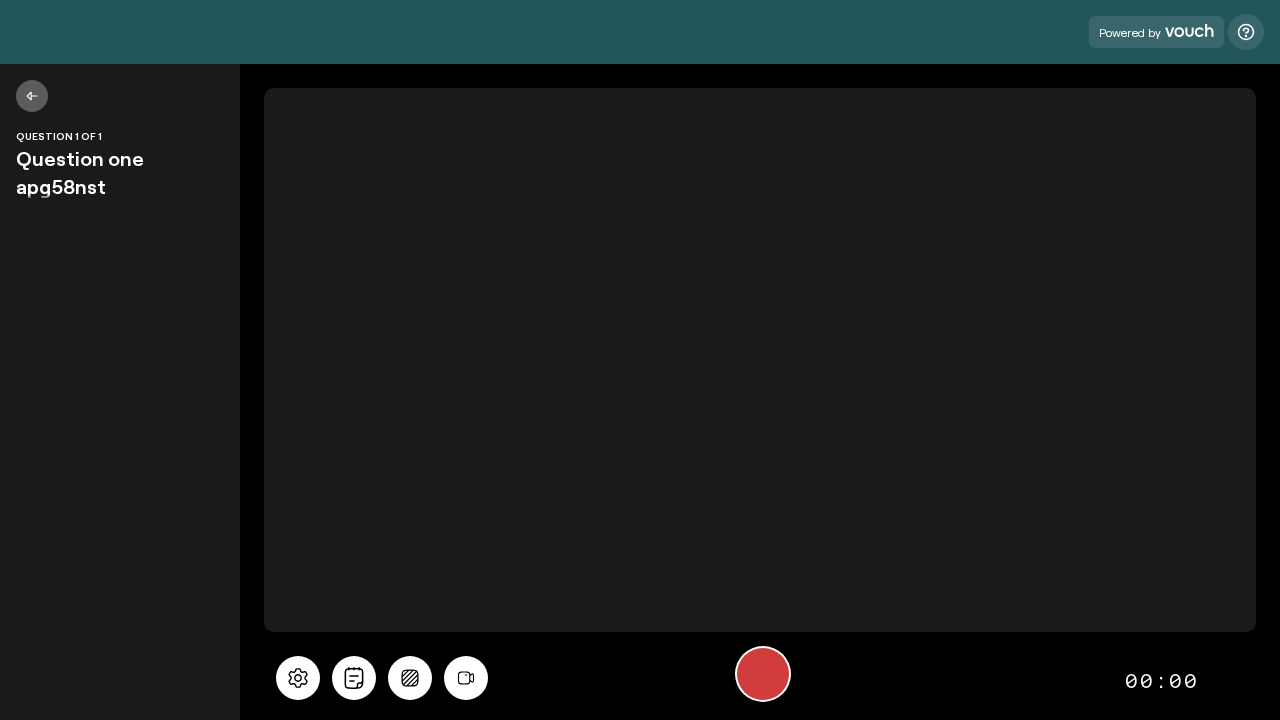 click at bounding box center [763, 674] 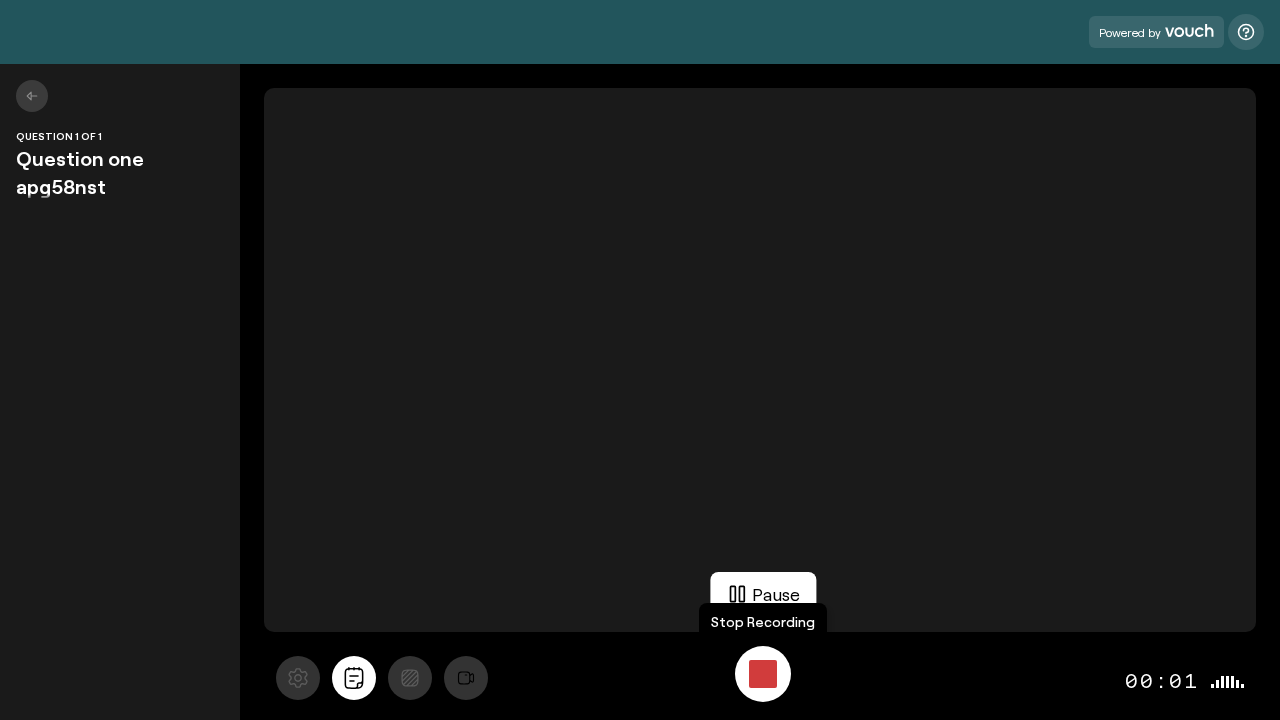 click at bounding box center [763, 674] 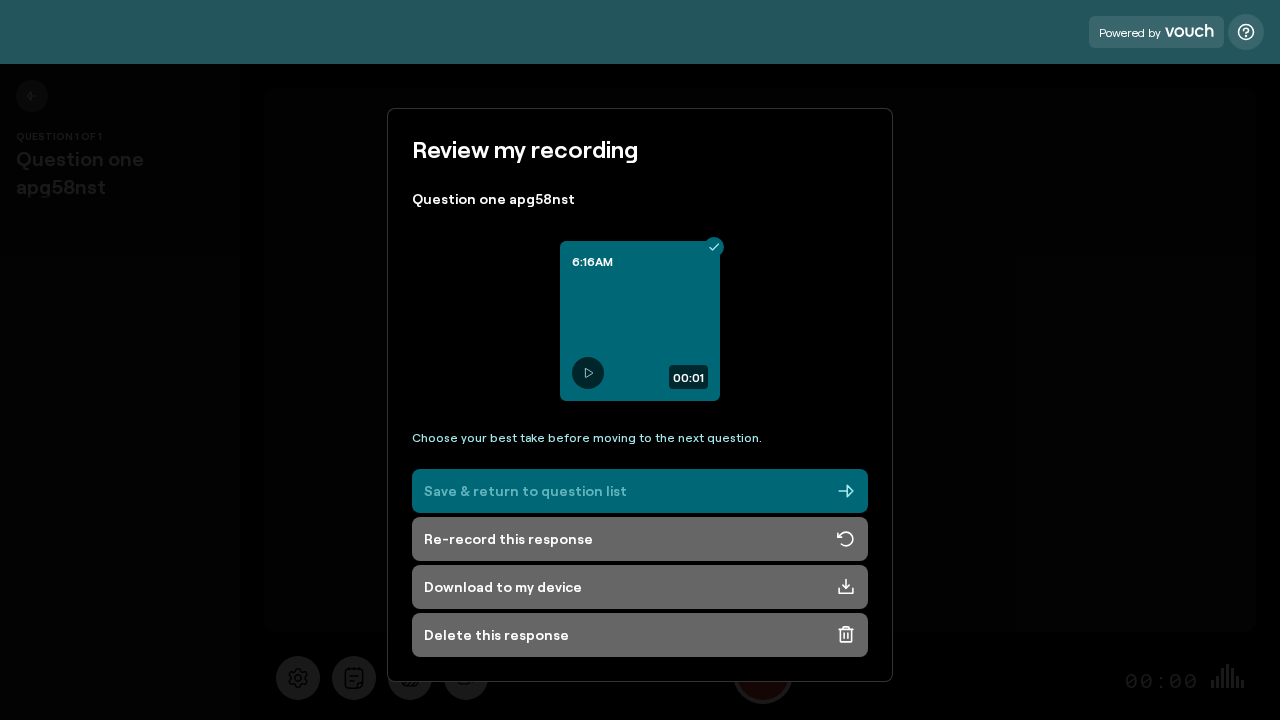 click on "Save & return to question list" at bounding box center (640, 491) 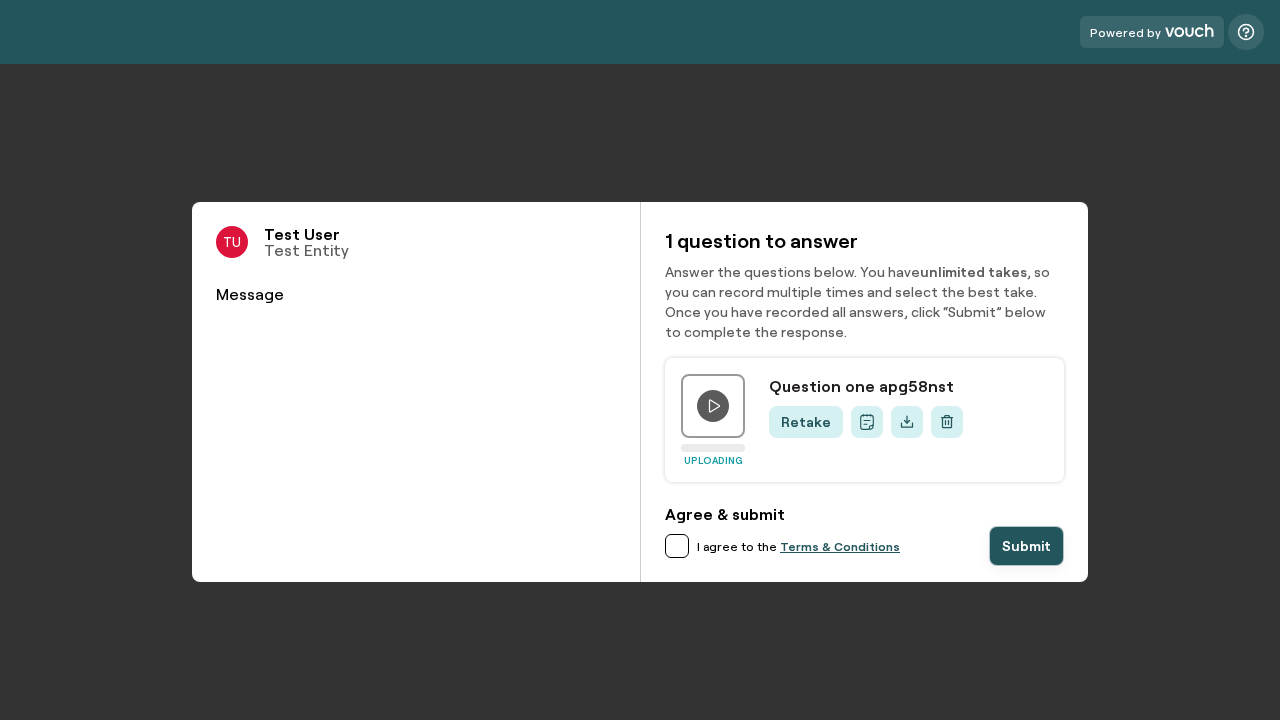 click at bounding box center (677, 546) 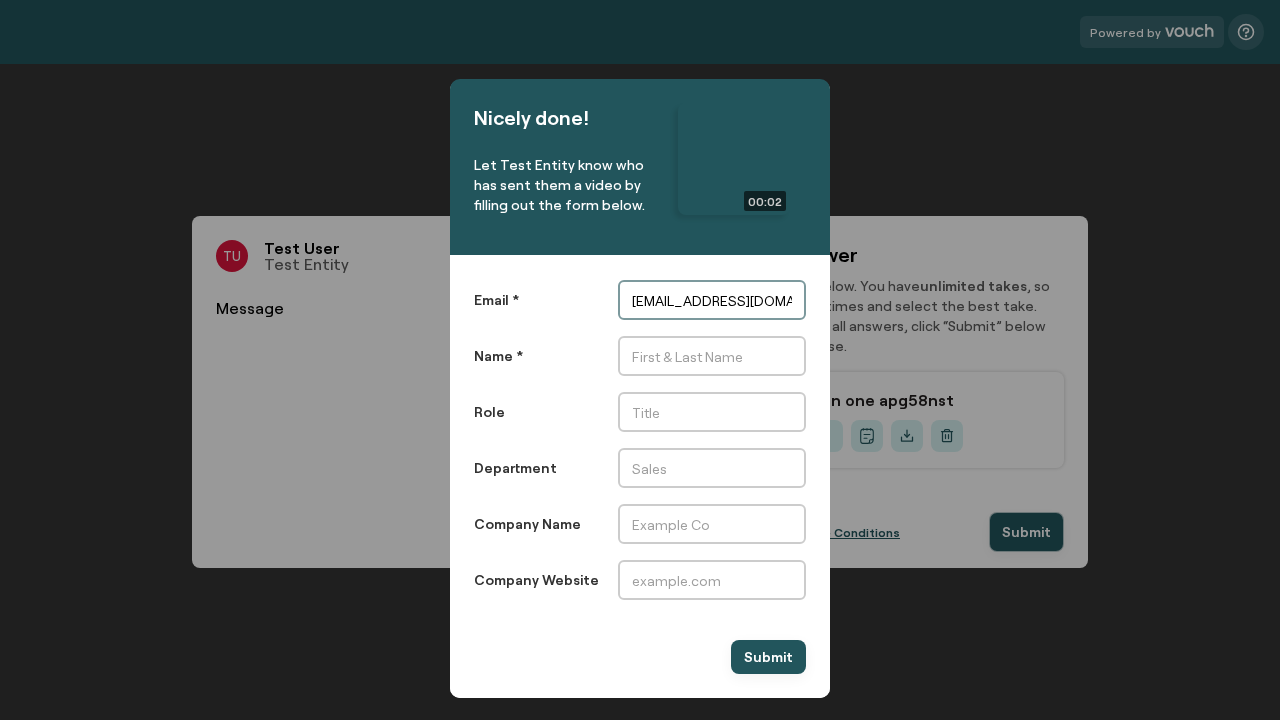 type on "automation+e2e-recorder-robot-apg58nst@fcd34s8j.example.com" 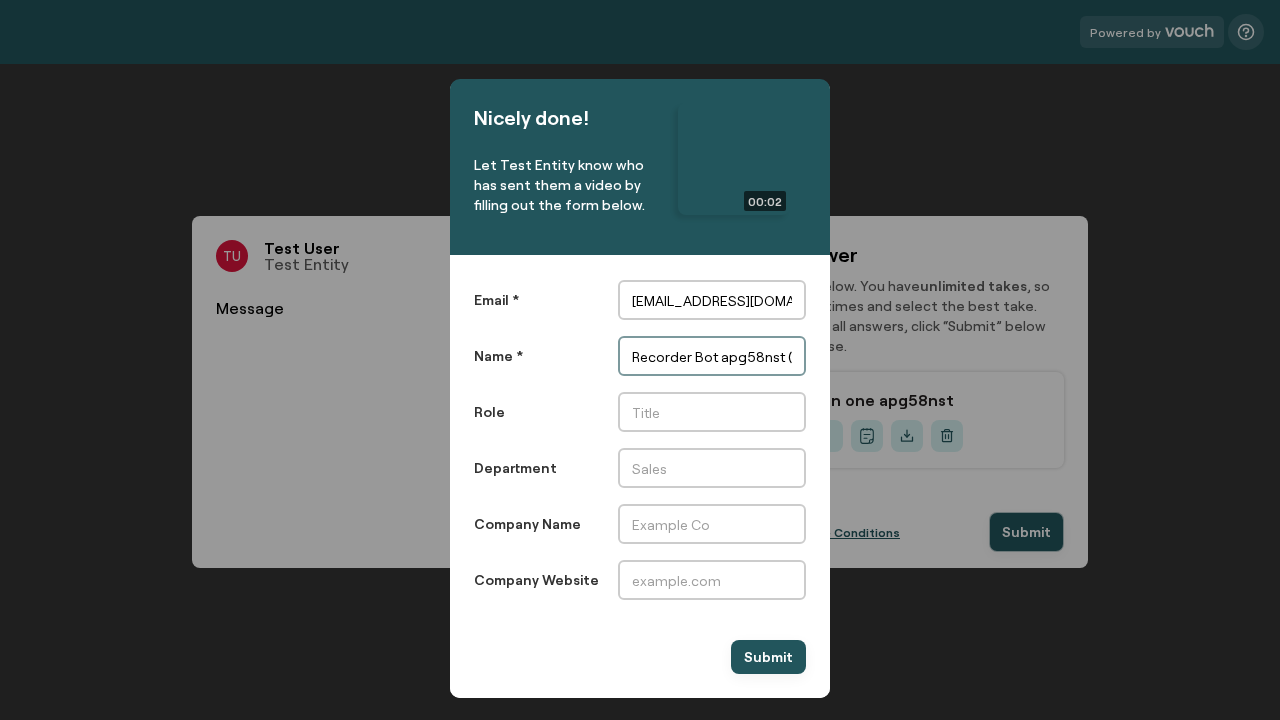 scroll, scrollTop: 0, scrollLeft: 0, axis: both 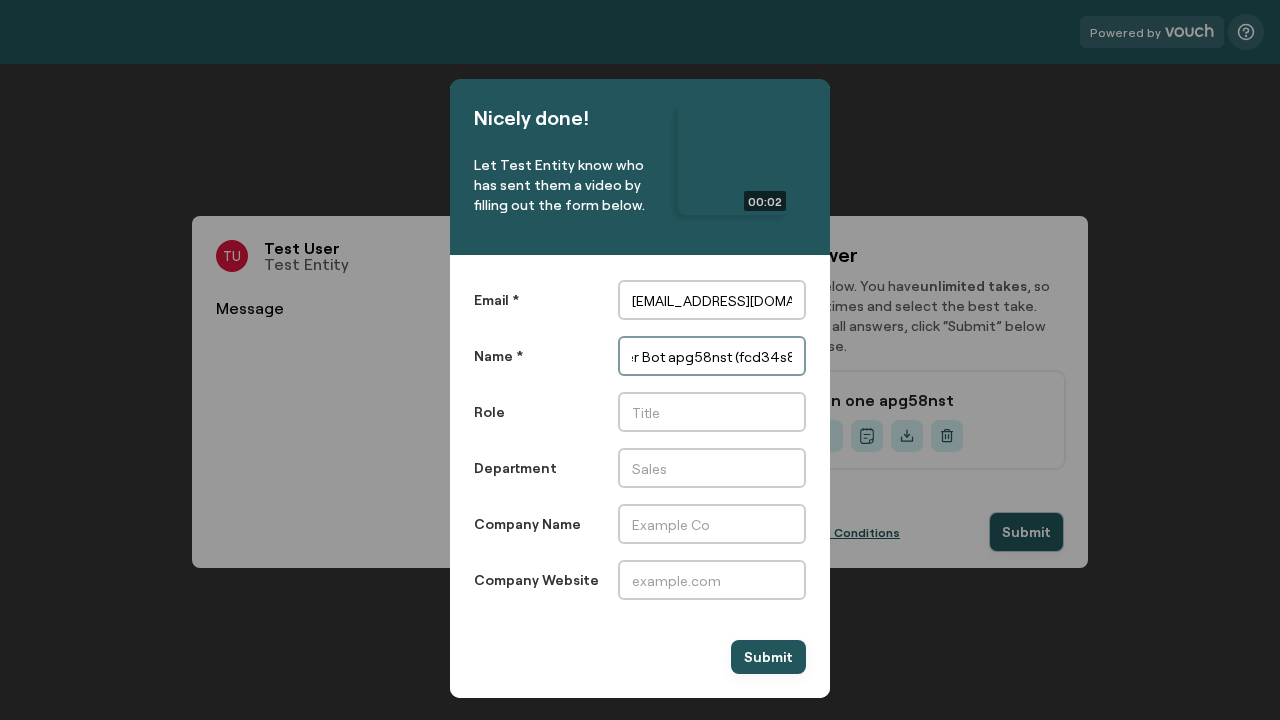 type on "Recorder Bot apg58nst (fcd34s8j)" 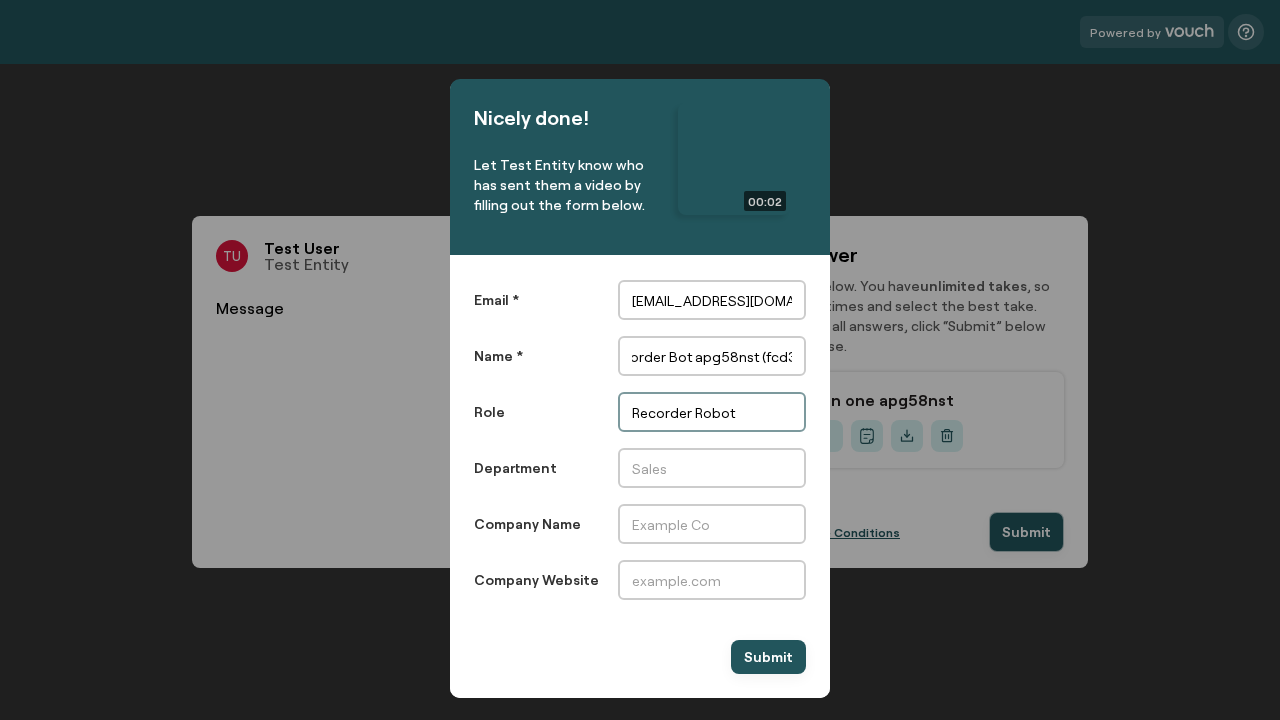 type on "Recorder Robot" 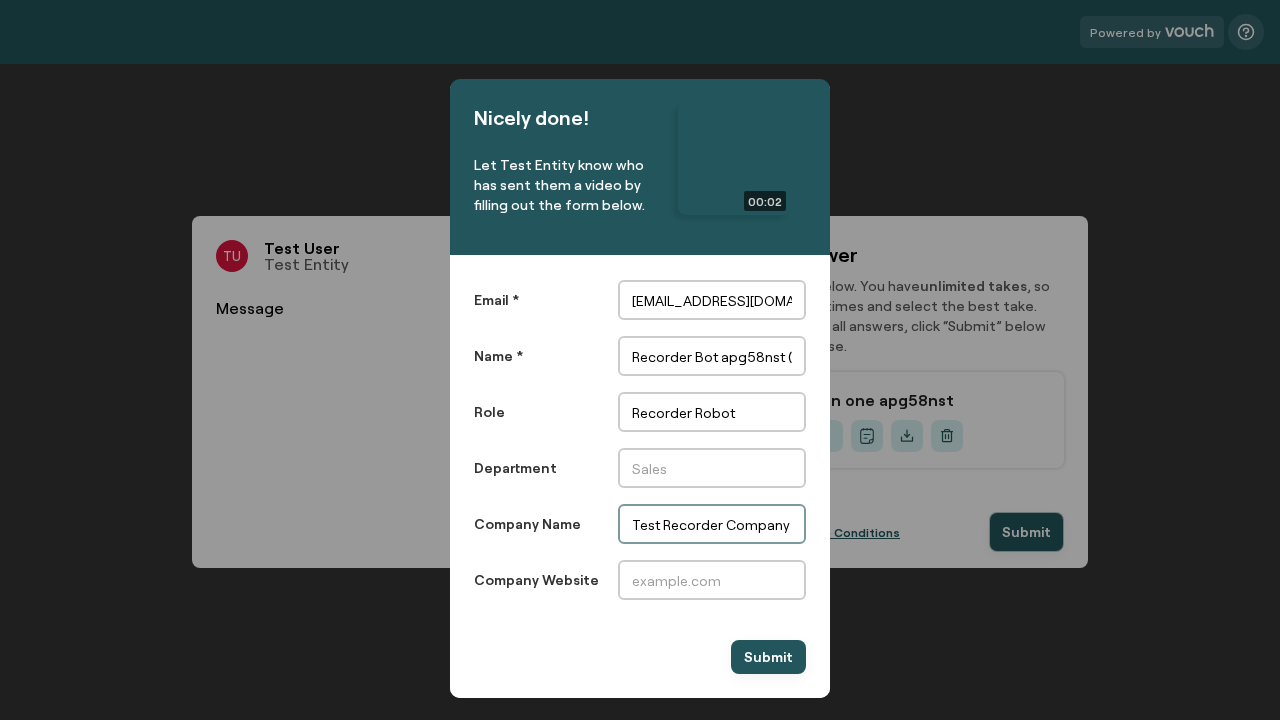 type on "Test Recorder Company (fcd34s8j)" 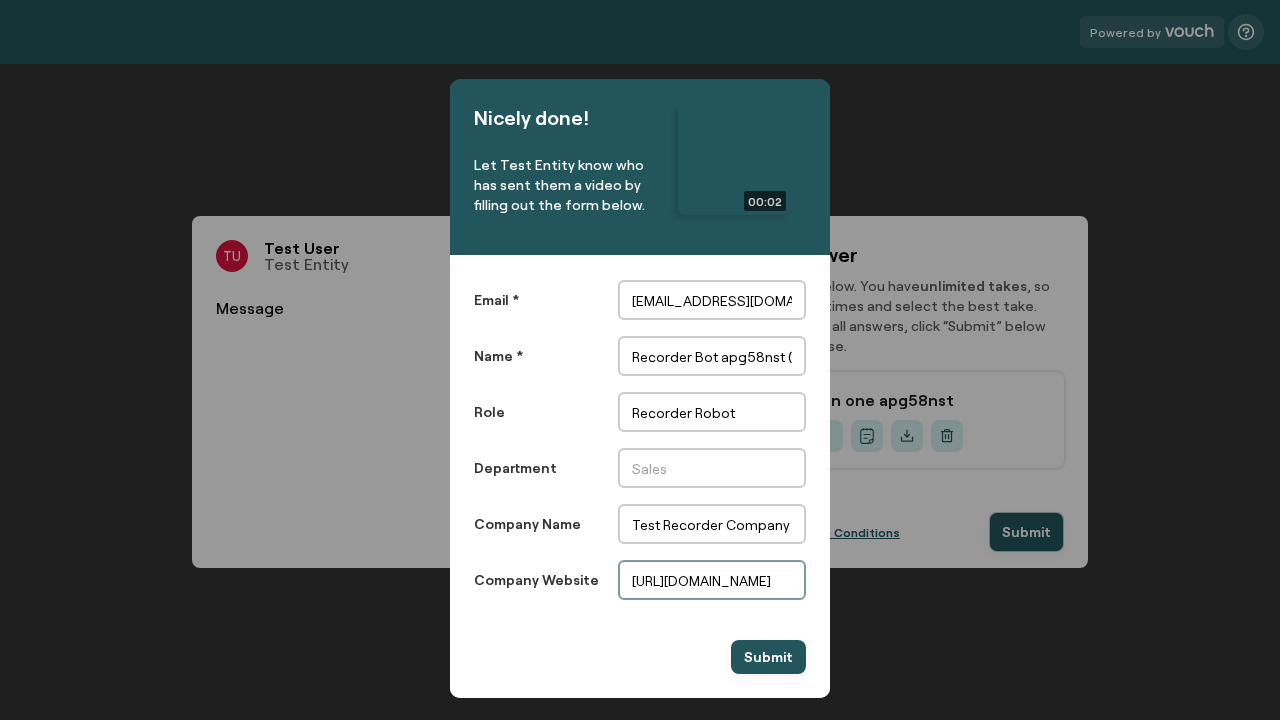 scroll, scrollTop: 0, scrollLeft: 0, axis: both 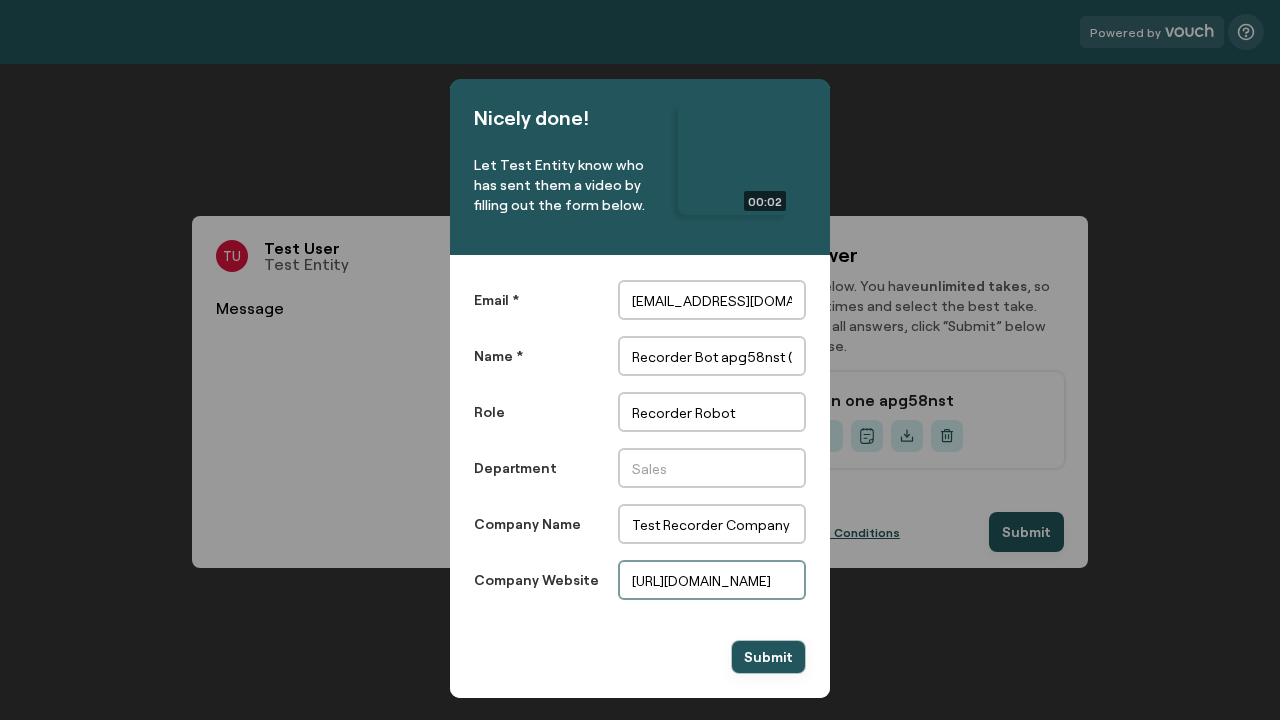 type on "https://fcd34s8j.example.com" 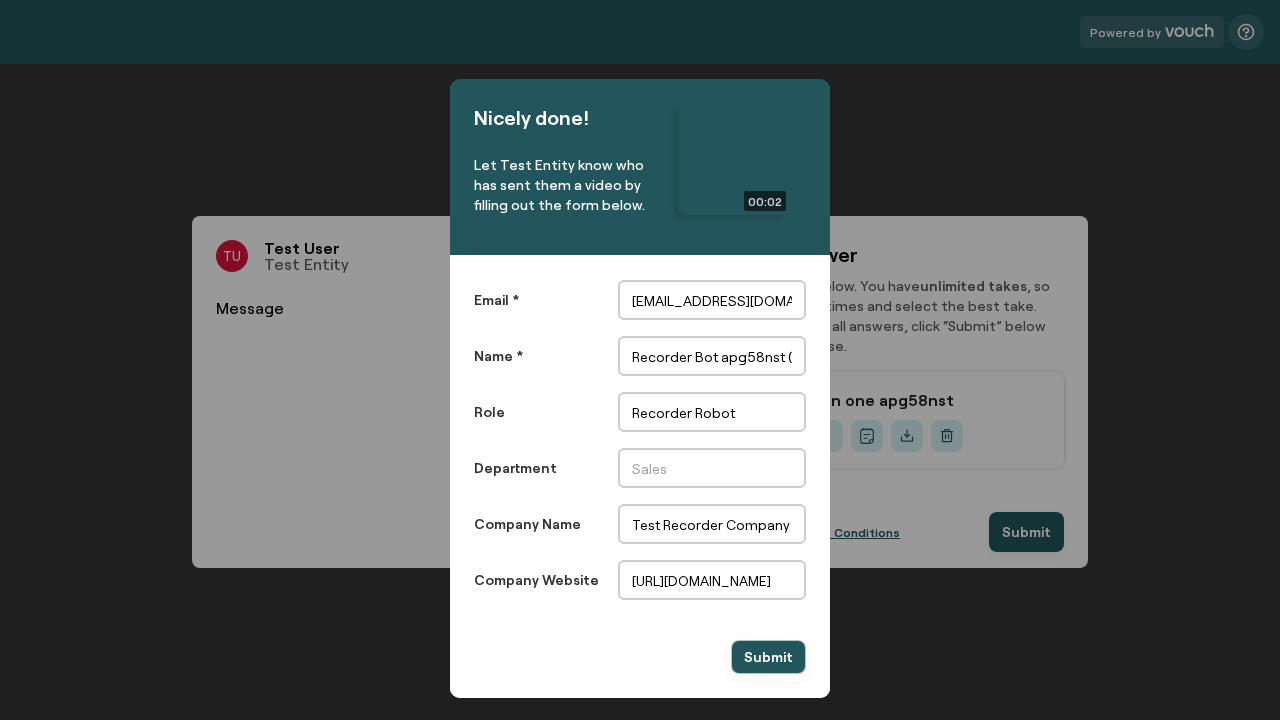 click on "Submit" at bounding box center (768, 657) 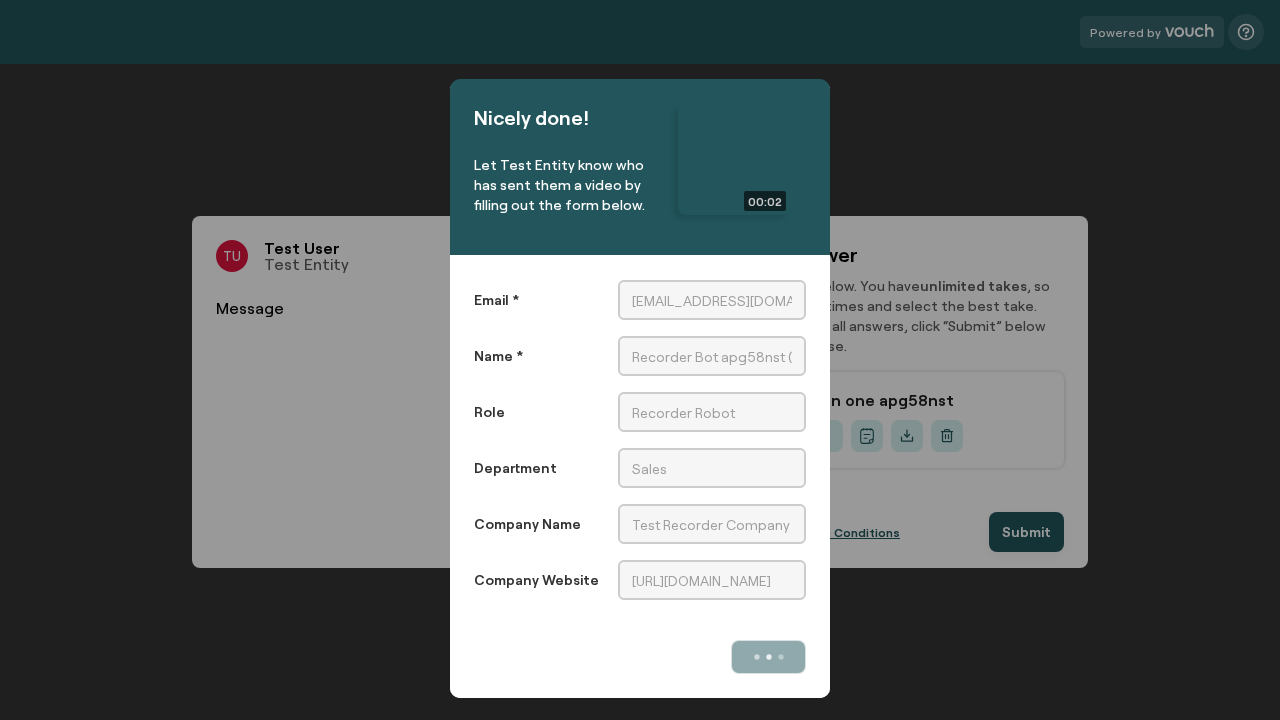 scroll, scrollTop: 0, scrollLeft: 0, axis: both 